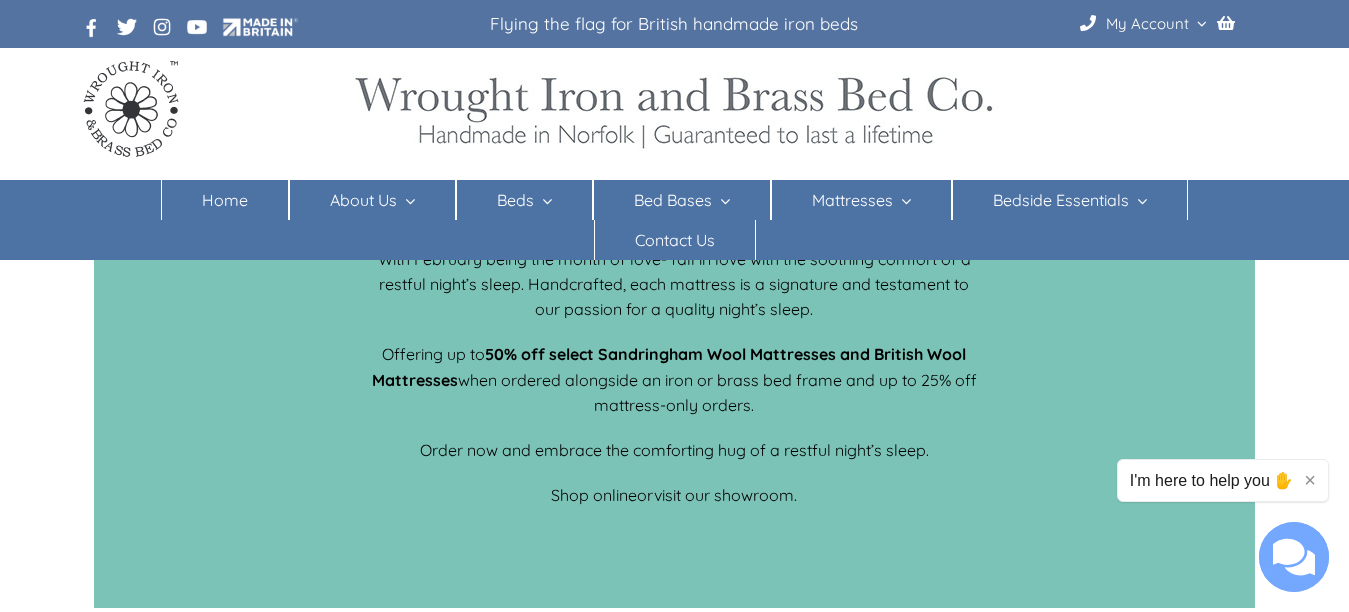 scroll, scrollTop: 0, scrollLeft: 0, axis: both 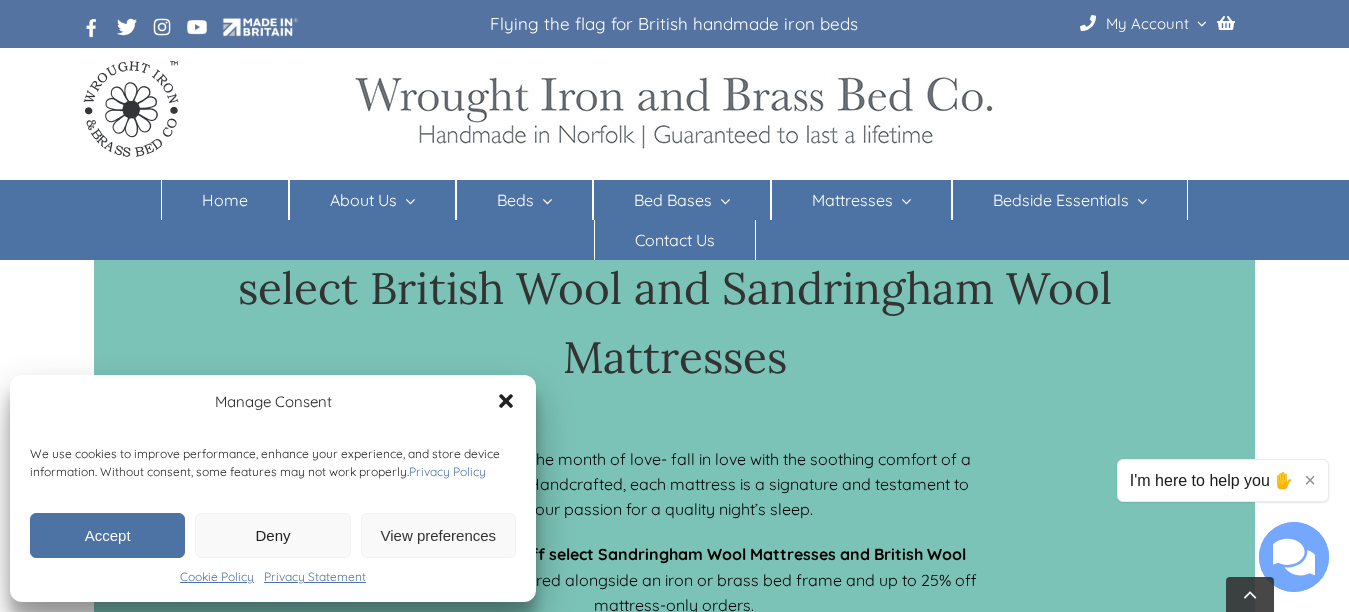 click on "Deny" at bounding box center [272, 535] 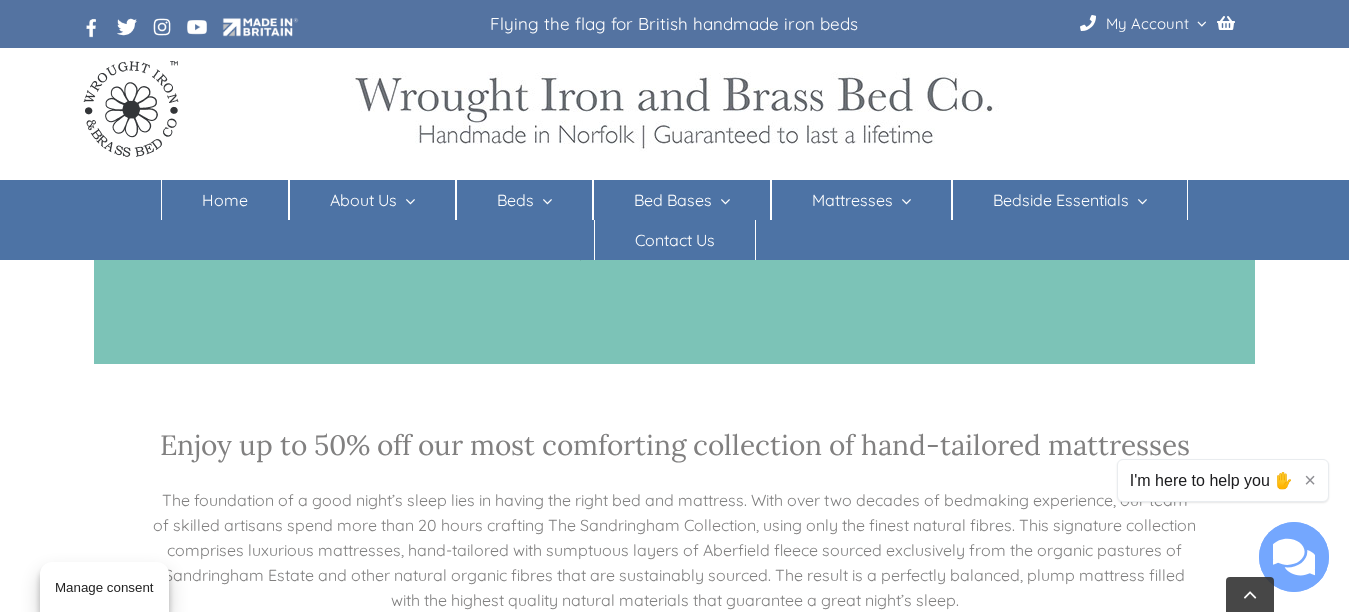 scroll, scrollTop: 900, scrollLeft: 0, axis: vertical 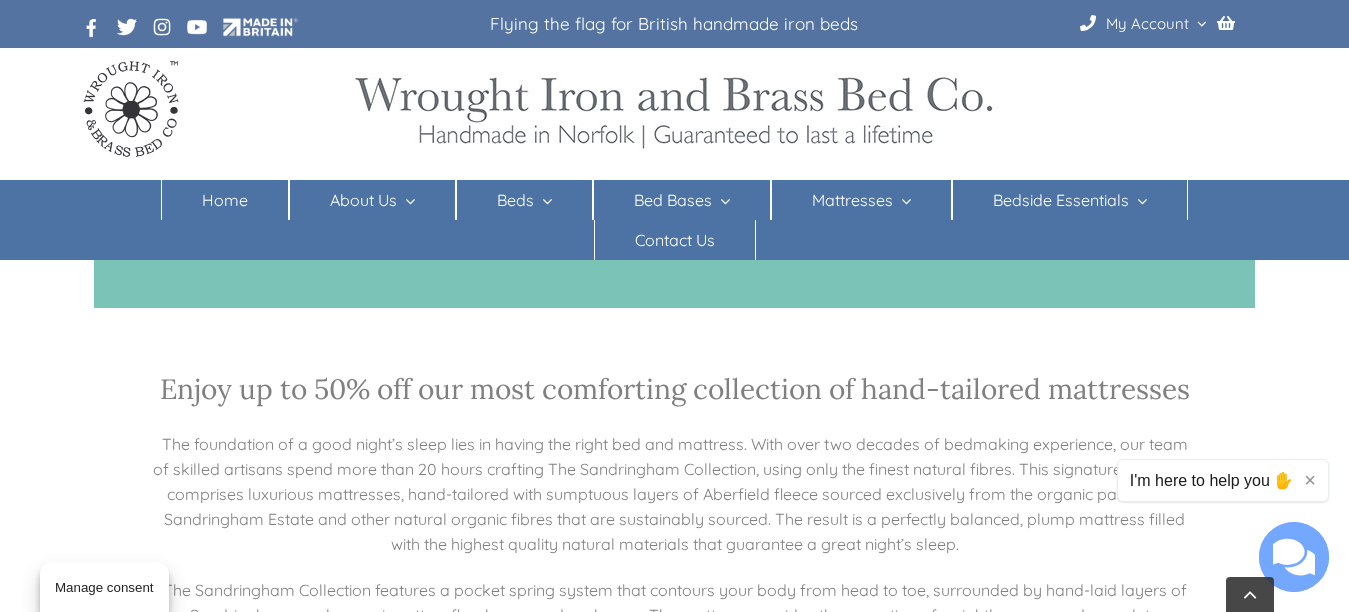 click on "×" at bounding box center [1310, 480] 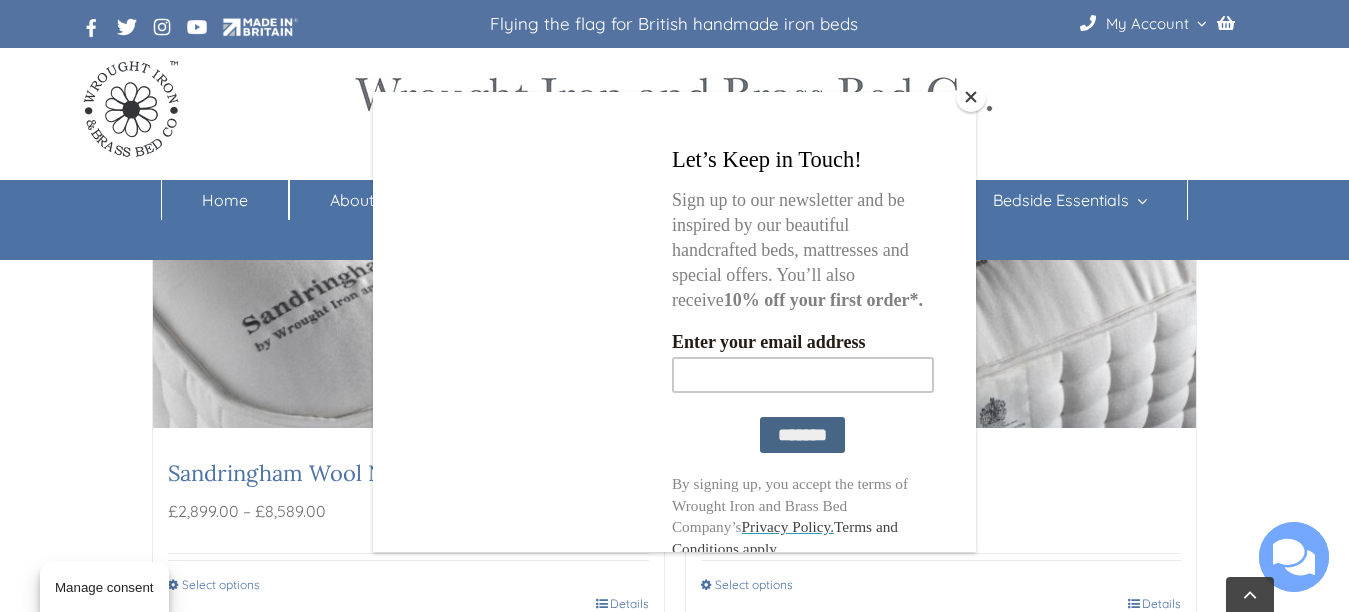 scroll, scrollTop: 2000, scrollLeft: 0, axis: vertical 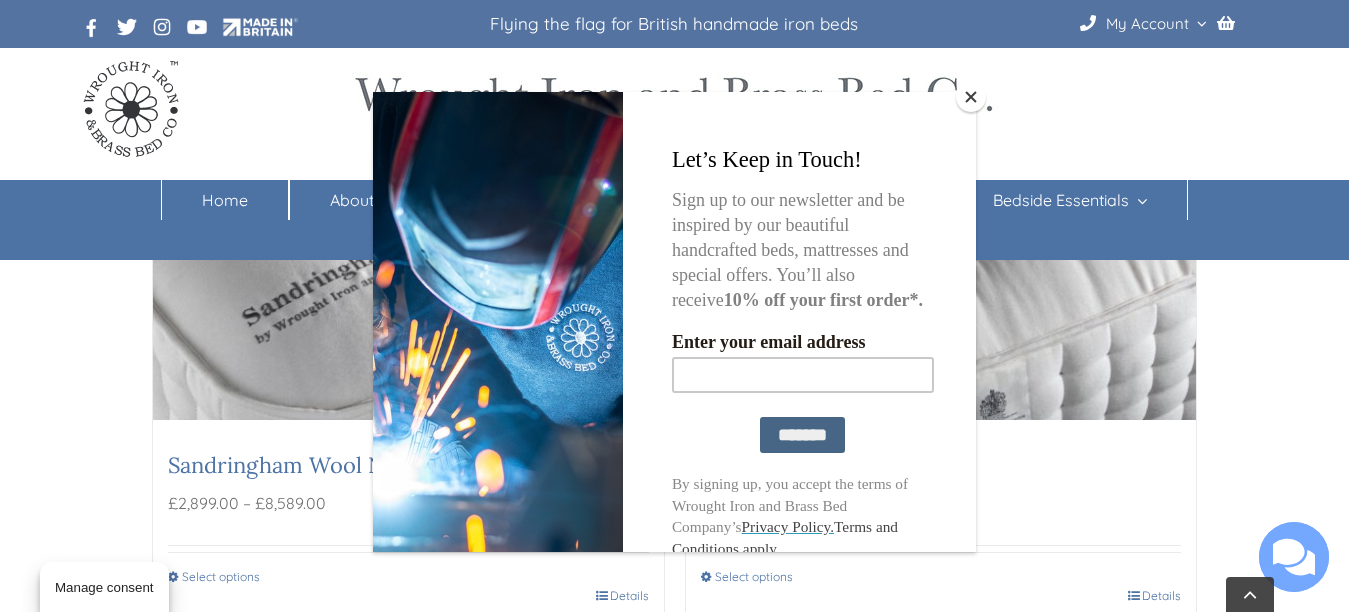 click at bounding box center [971, 97] 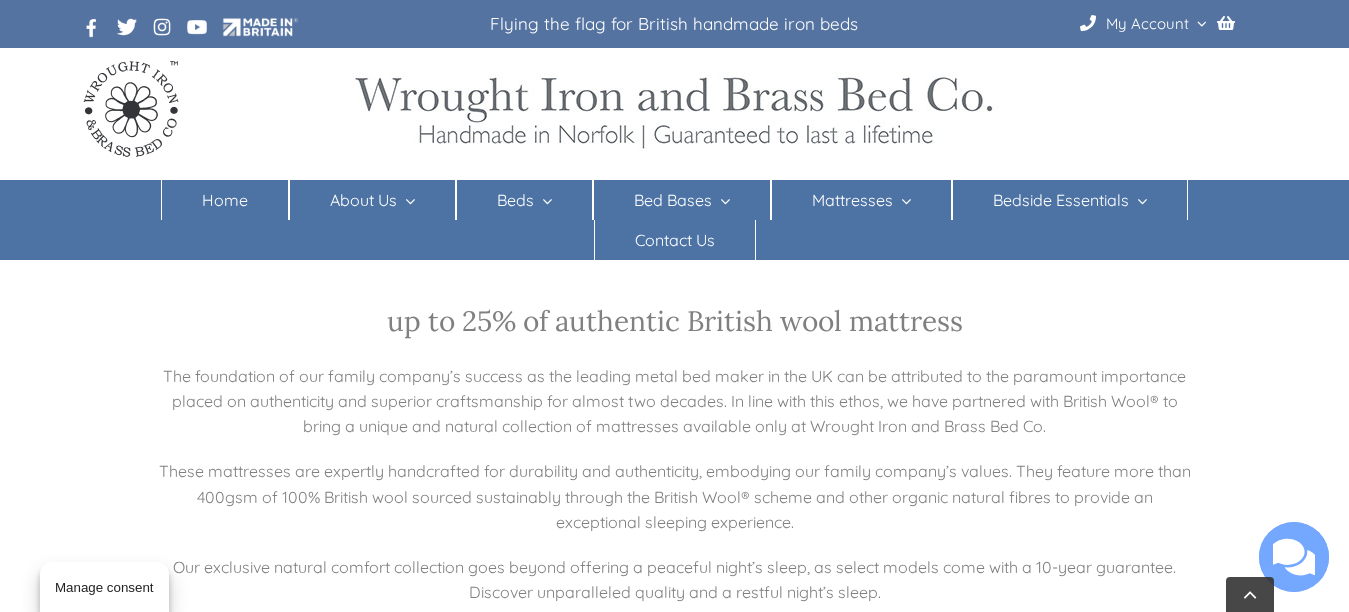 scroll, scrollTop: 2743, scrollLeft: 0, axis: vertical 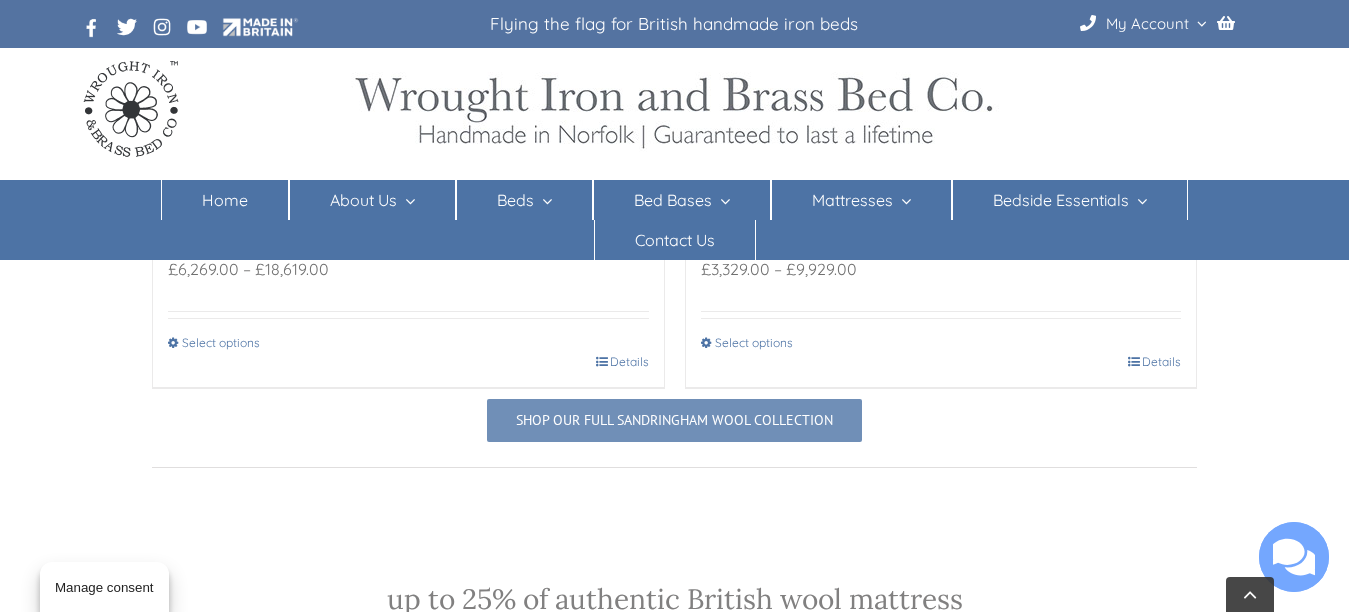 click on "Shop our full Sandringham Wool Collection" at bounding box center (674, 420) 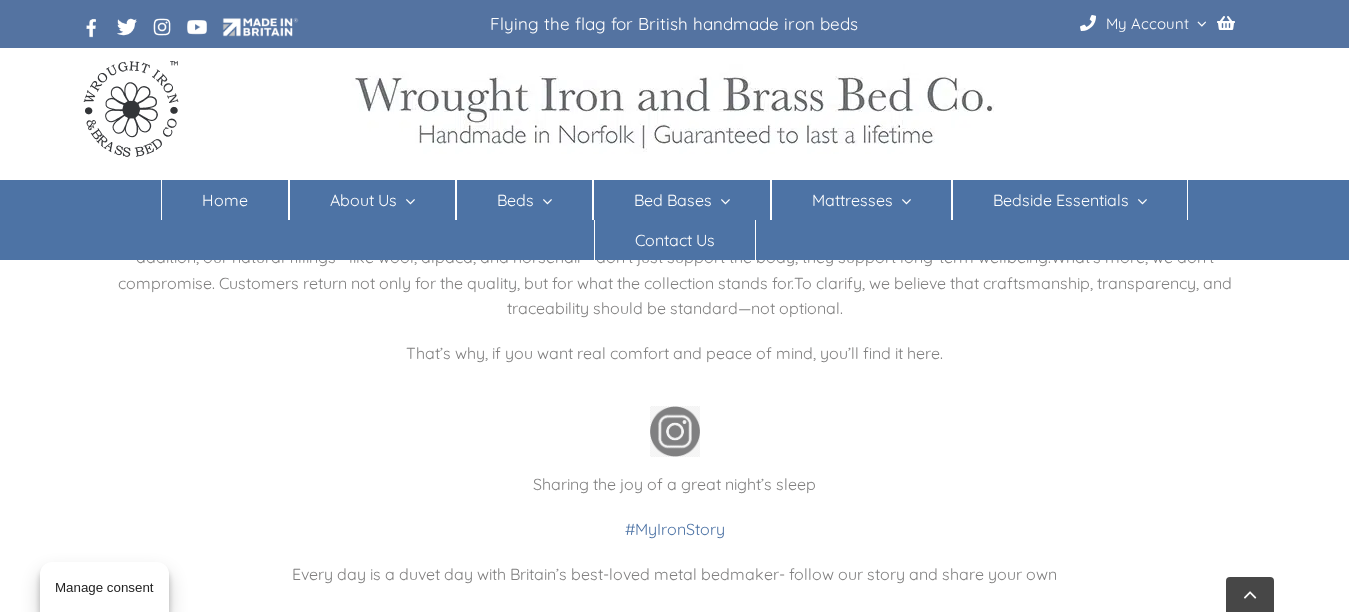 scroll, scrollTop: 2856, scrollLeft: 0, axis: vertical 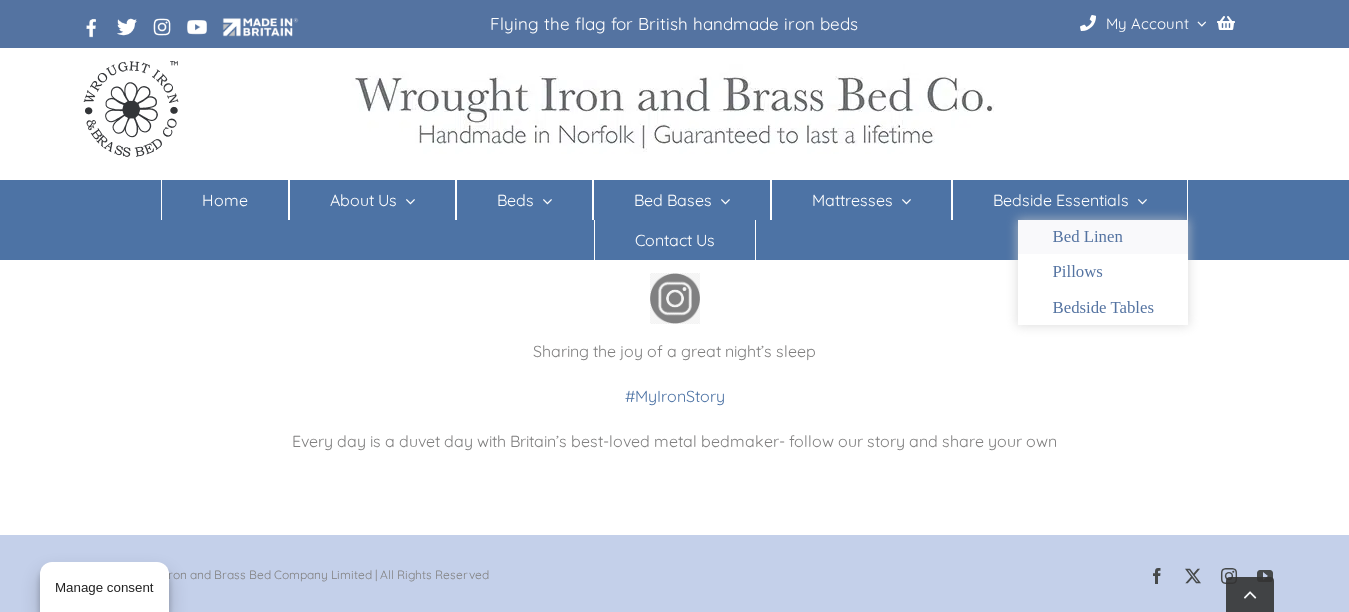 click on "Bed Linen" at bounding box center [1087, 237] 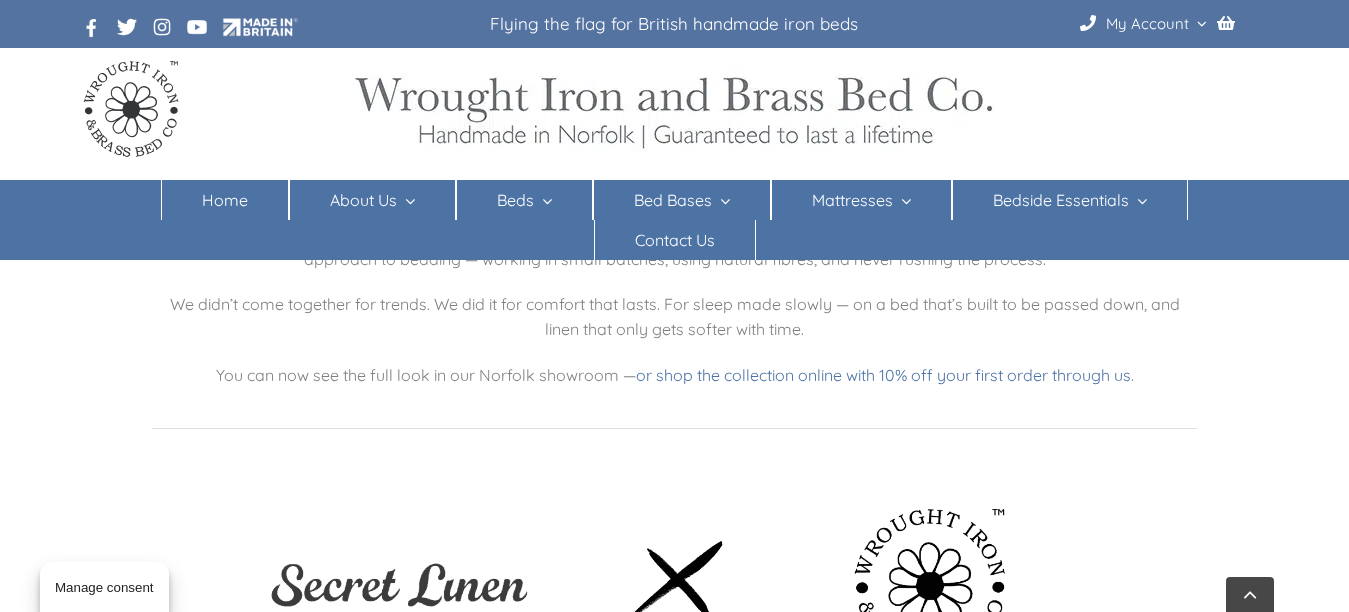 scroll, scrollTop: 0, scrollLeft: 0, axis: both 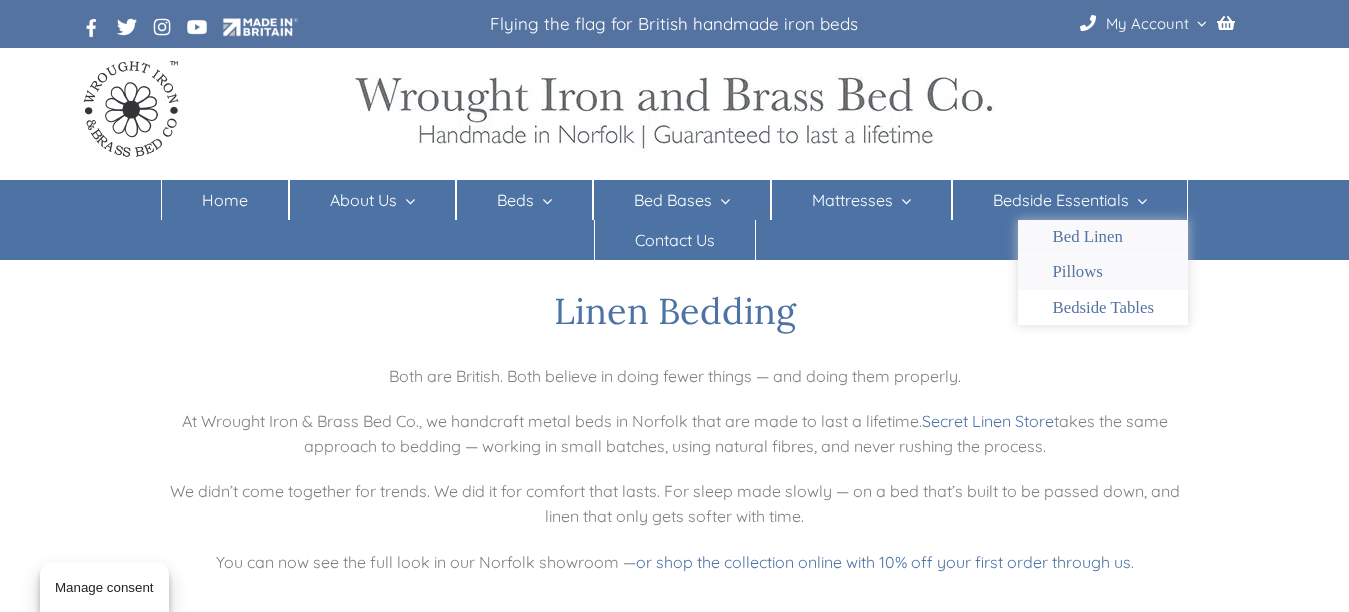 click on "Pillows" at bounding box center (1077, 272) 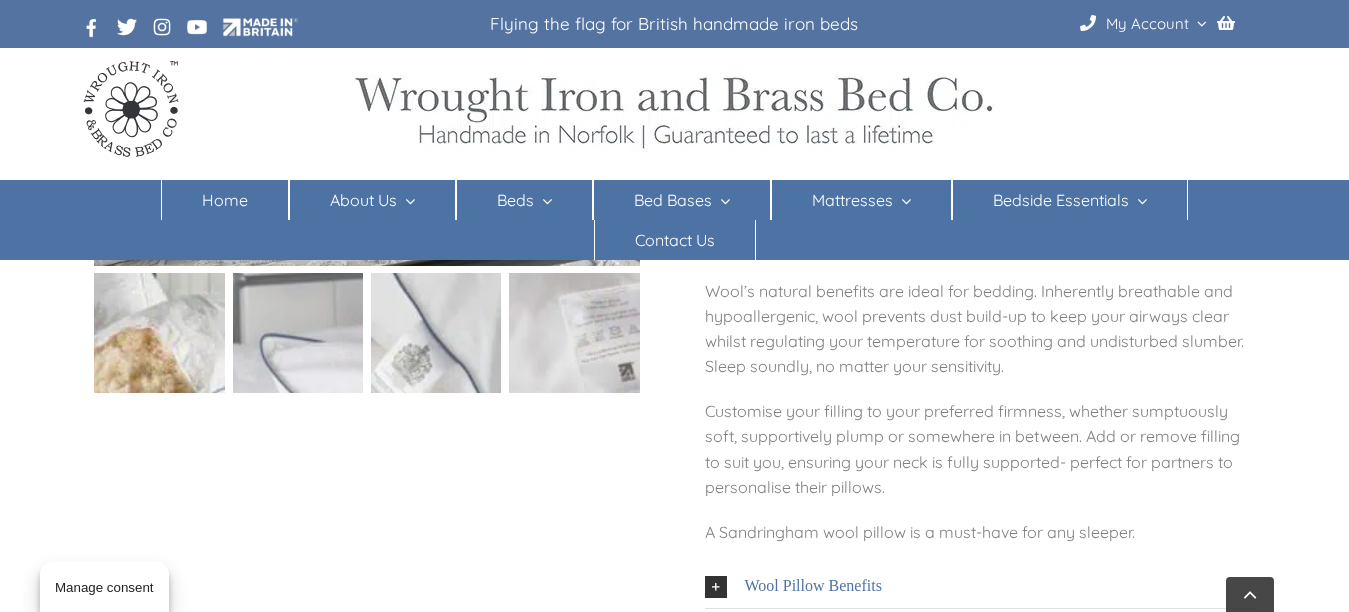 scroll, scrollTop: 500, scrollLeft: 0, axis: vertical 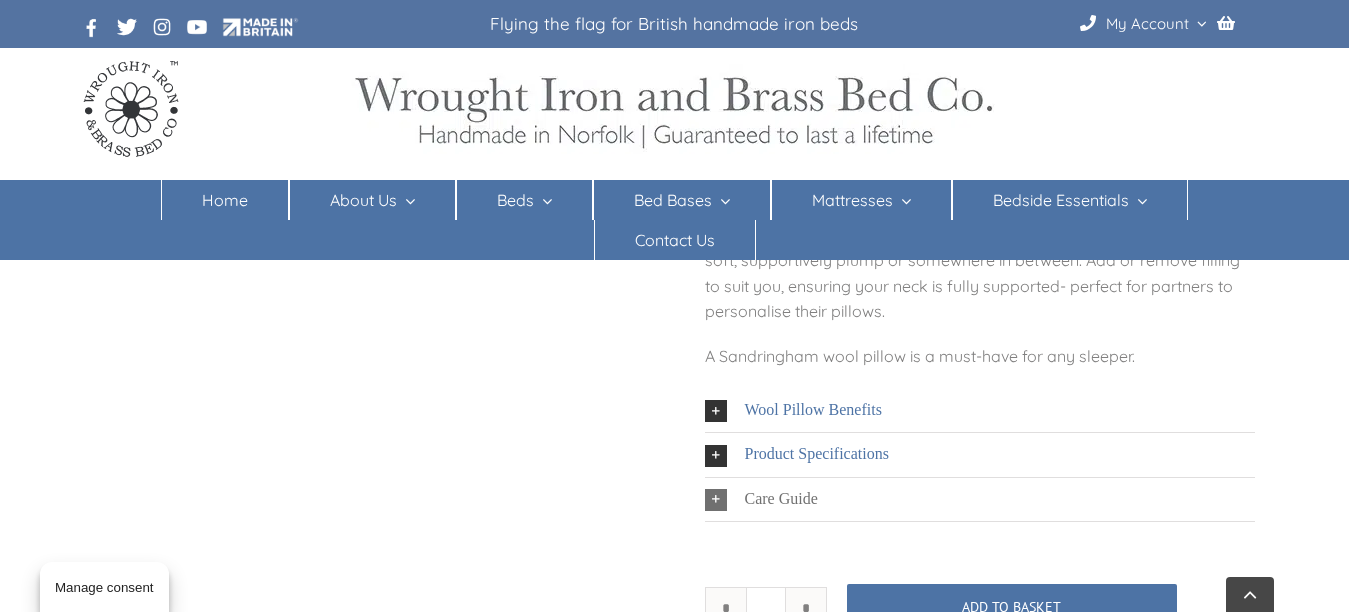click at bounding box center [716, 500] 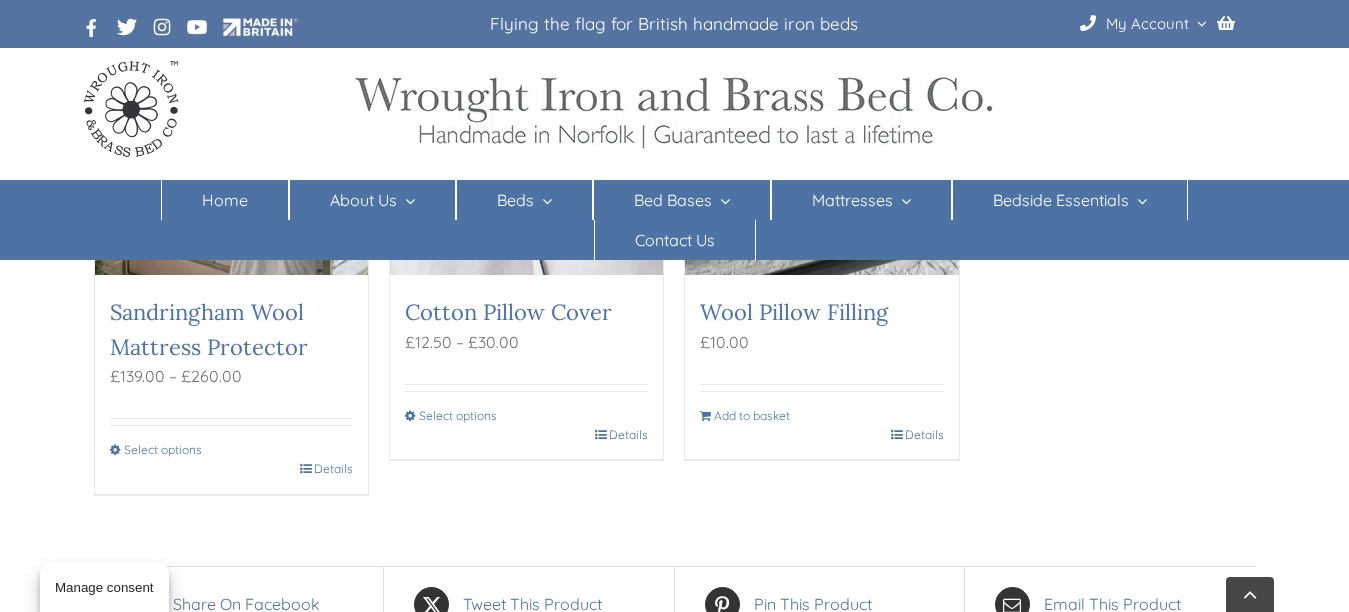 scroll, scrollTop: 1500, scrollLeft: 0, axis: vertical 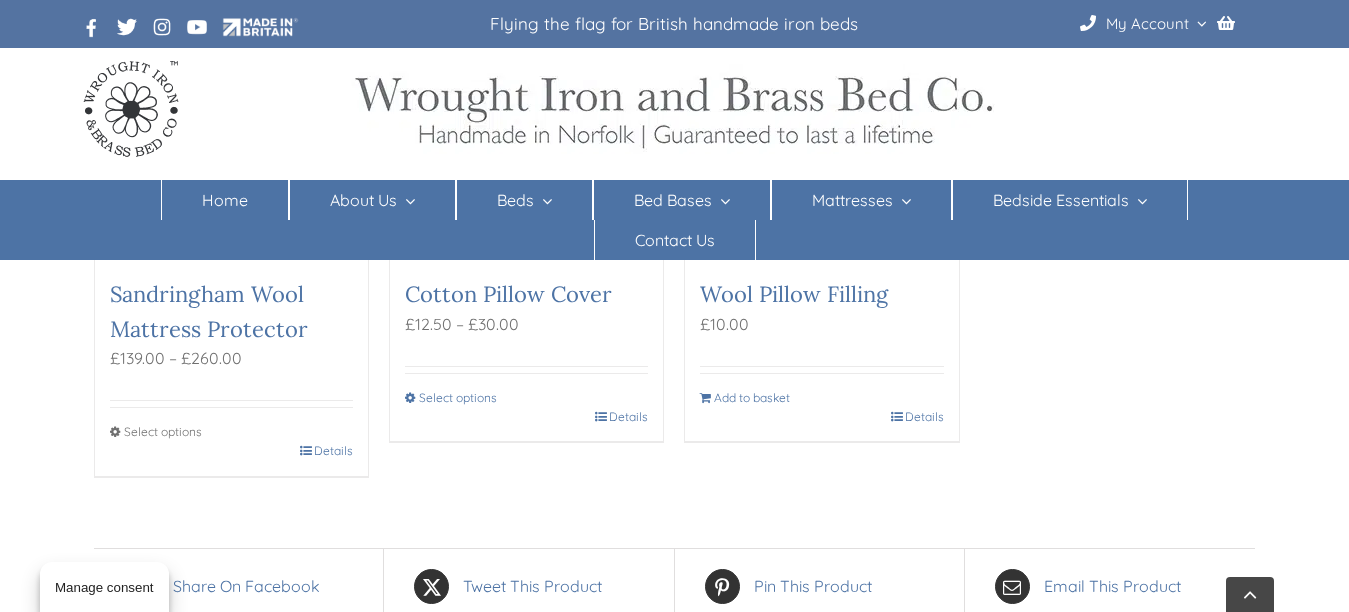 click on "Select options" at bounding box center [169, 432] 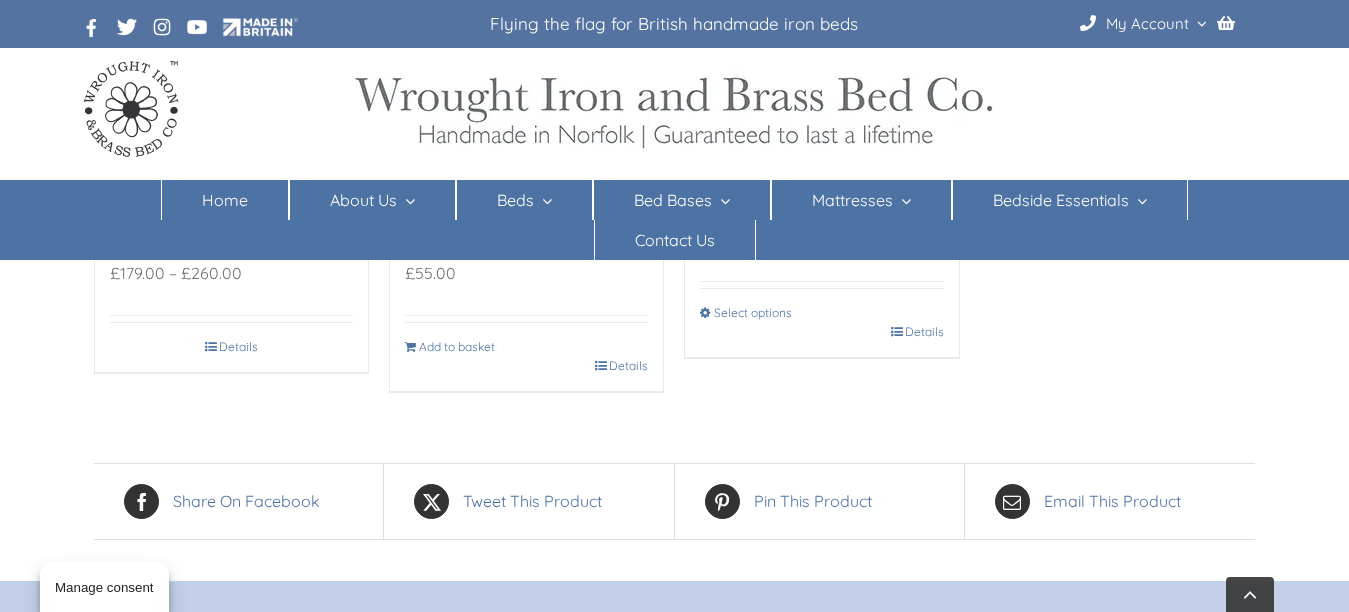 scroll, scrollTop: 1474, scrollLeft: 0, axis: vertical 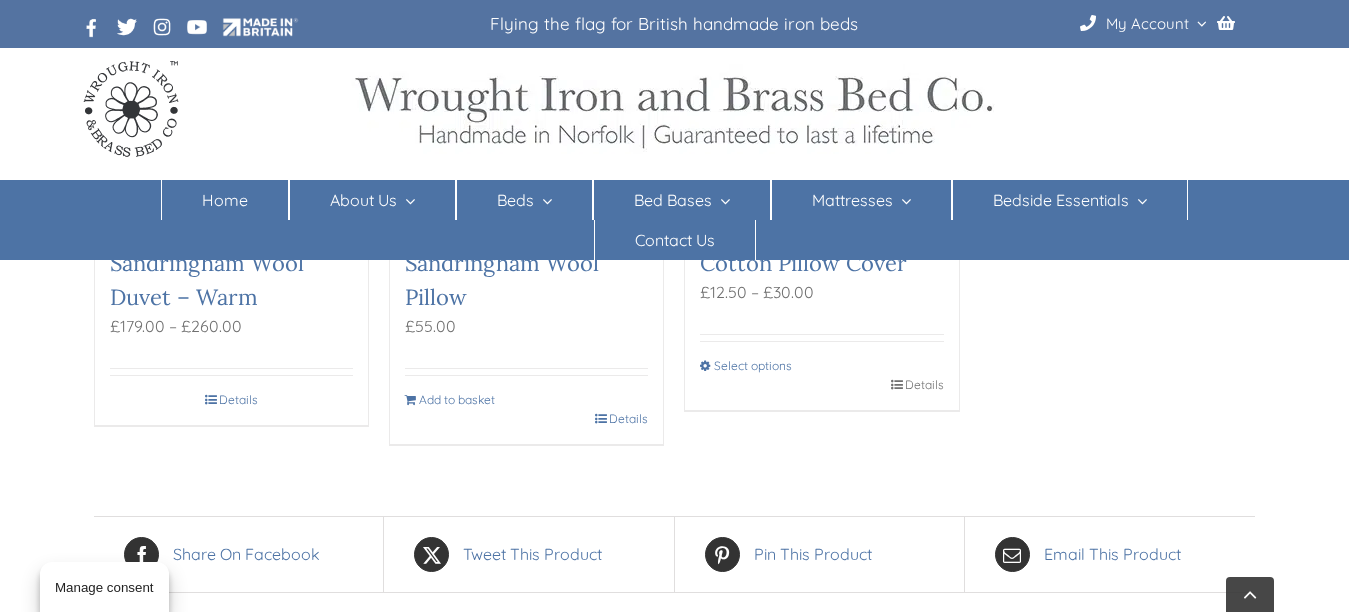 click on "Details" at bounding box center (917, 385) 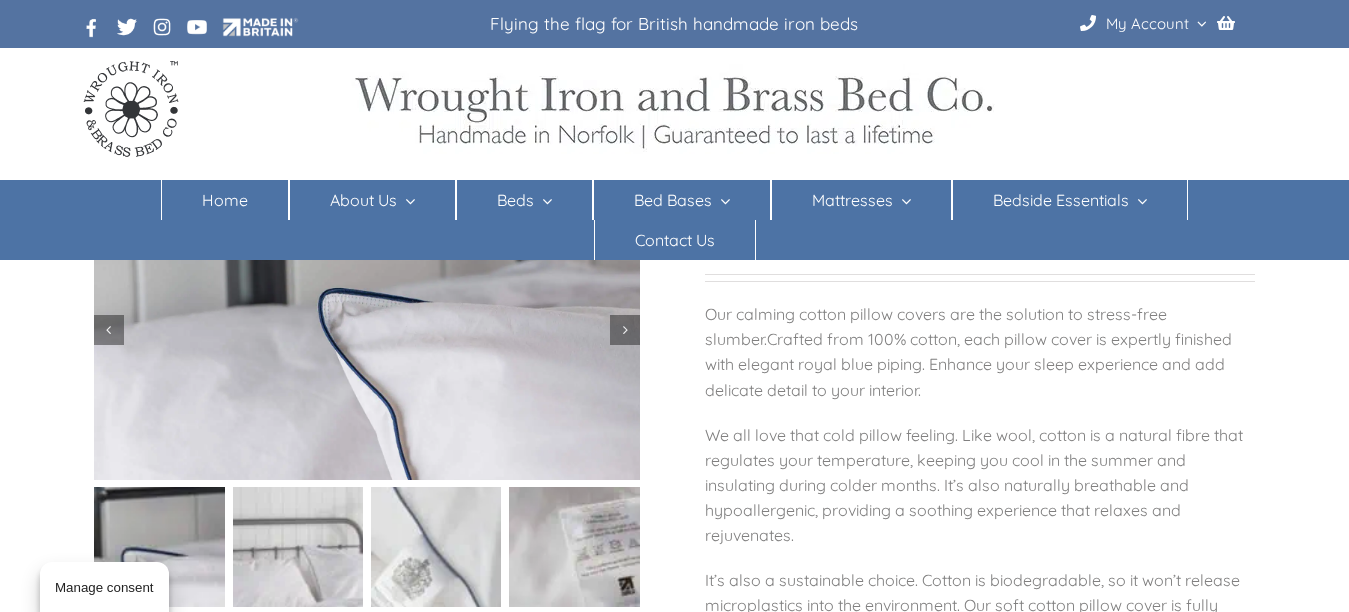 scroll, scrollTop: 100, scrollLeft: 0, axis: vertical 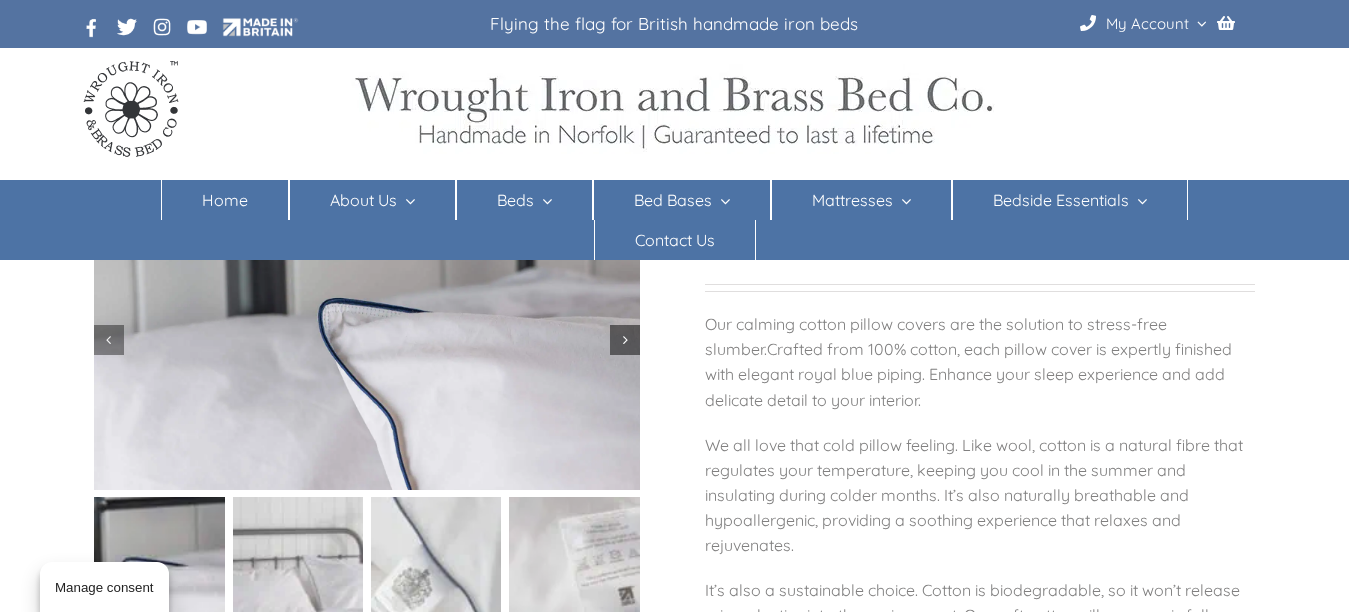 click at bounding box center (625, 340) 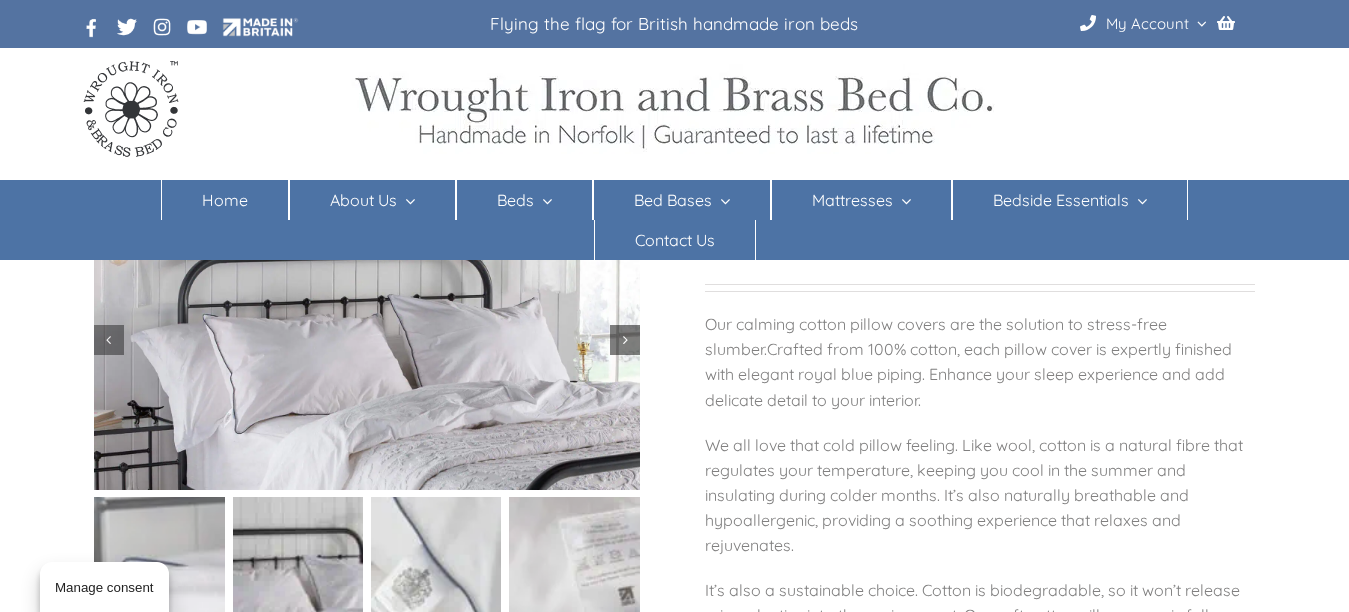 click at bounding box center (625, 340) 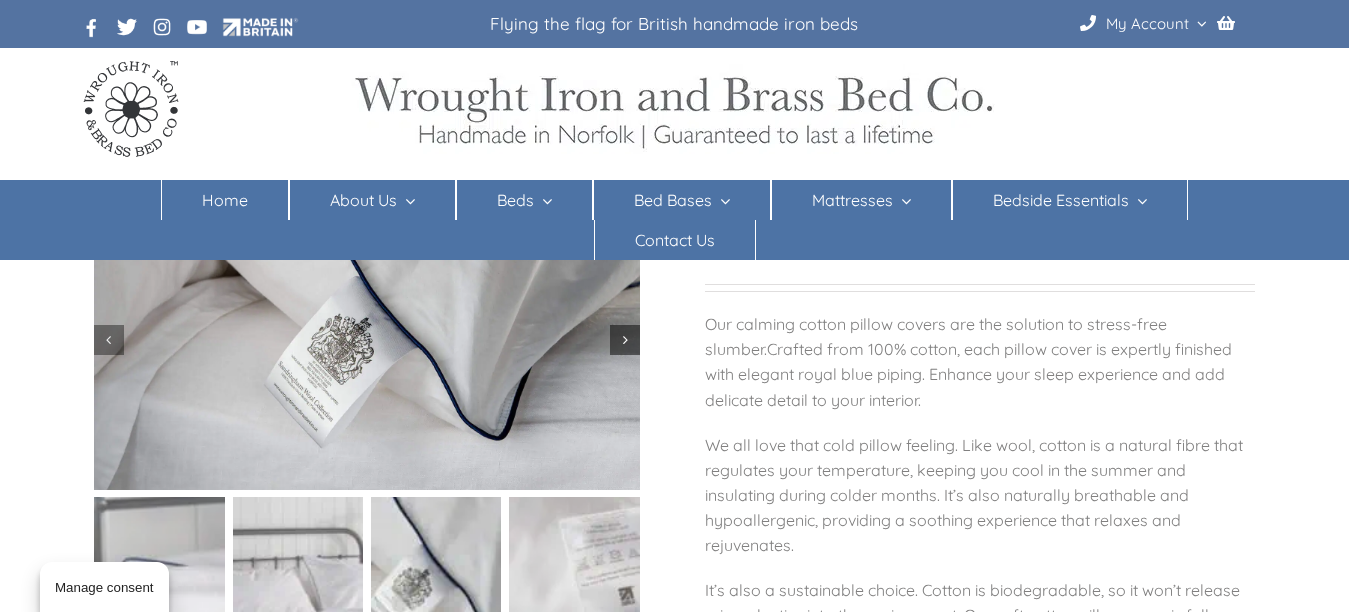click at bounding box center [625, 340] 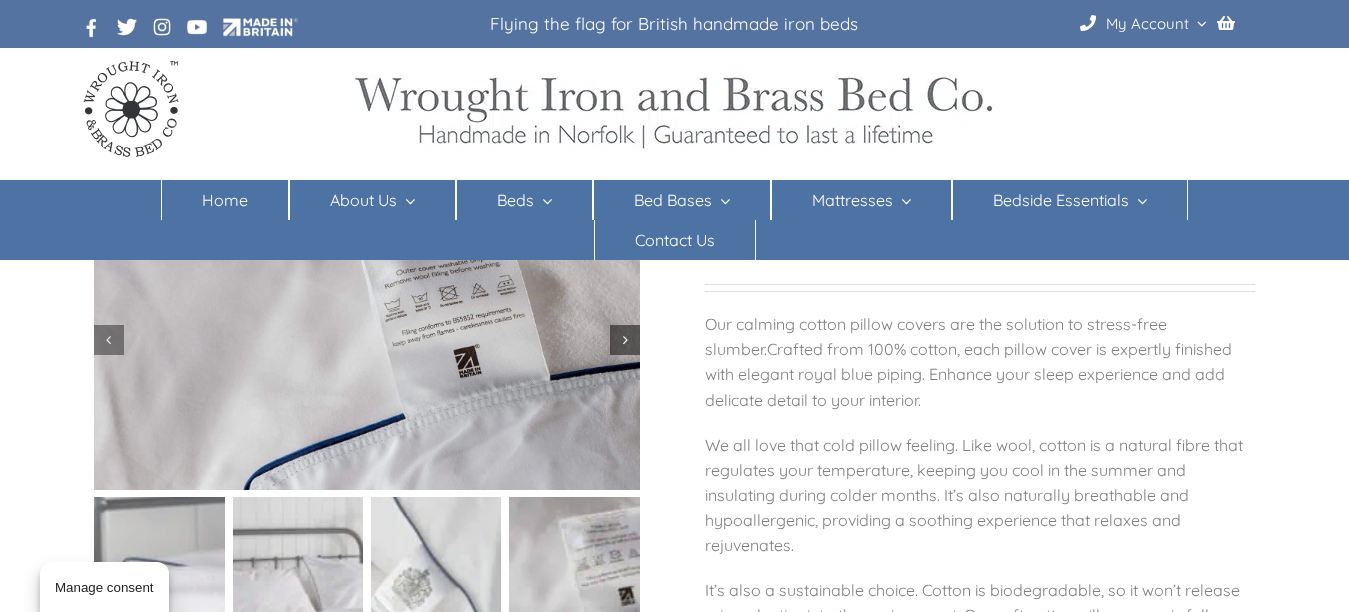 click at bounding box center [625, 340] 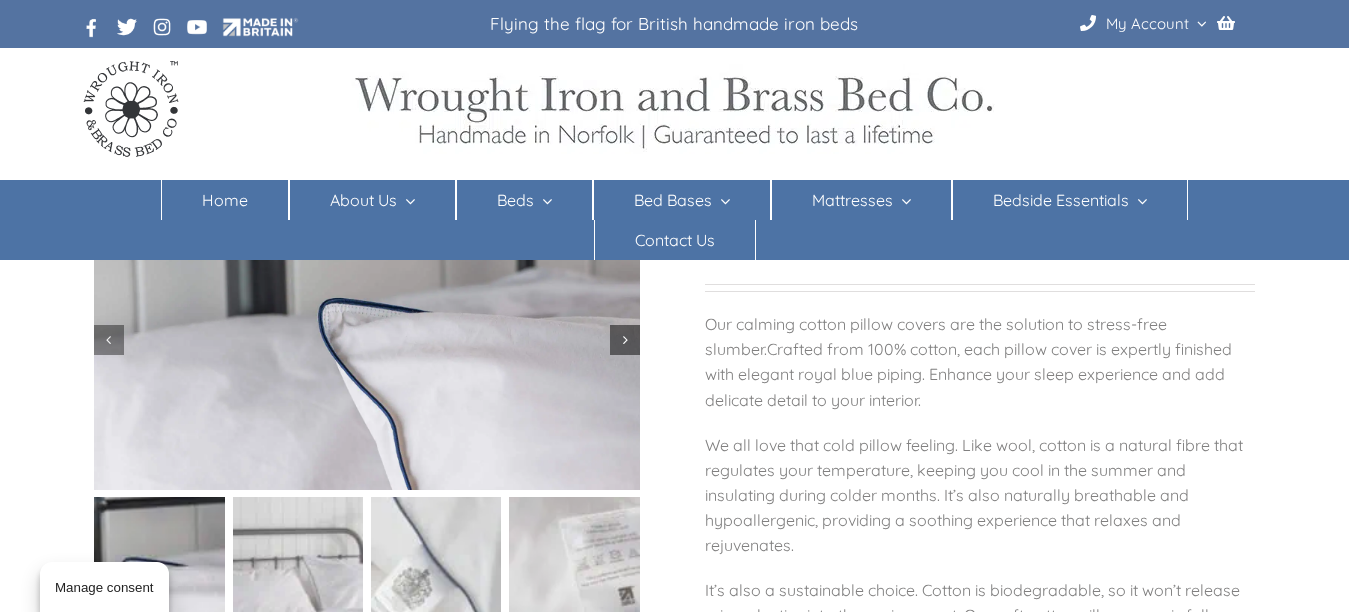 click at bounding box center [625, 340] 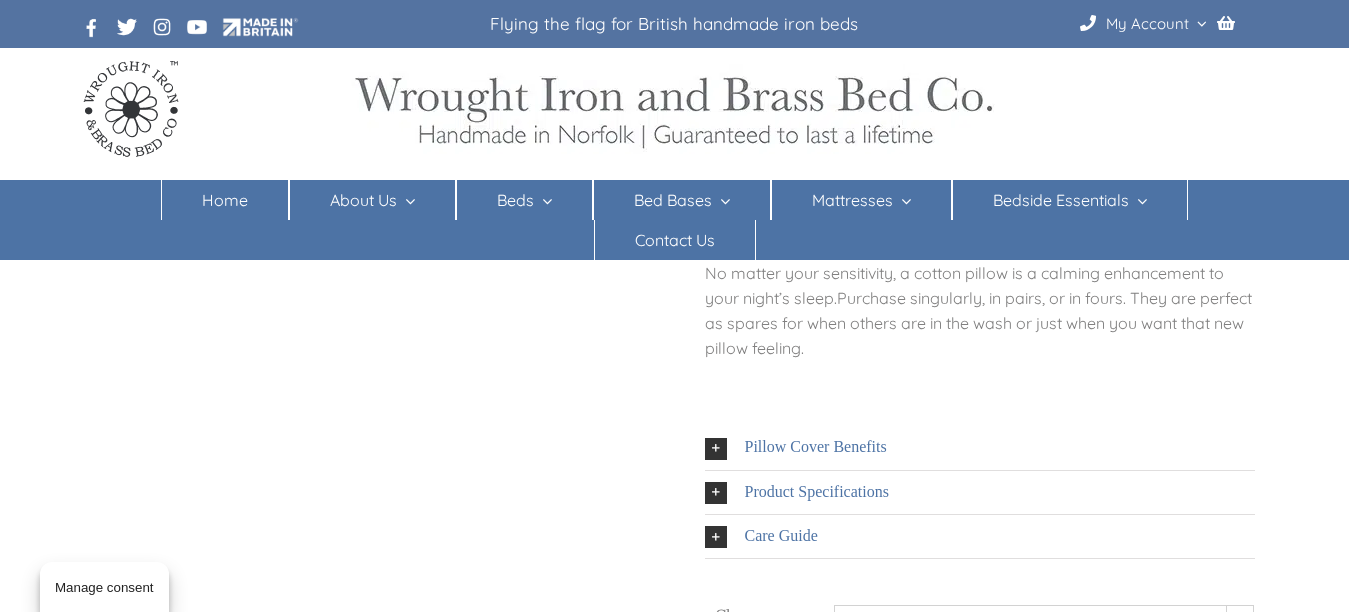 scroll, scrollTop: 0, scrollLeft: 0, axis: both 